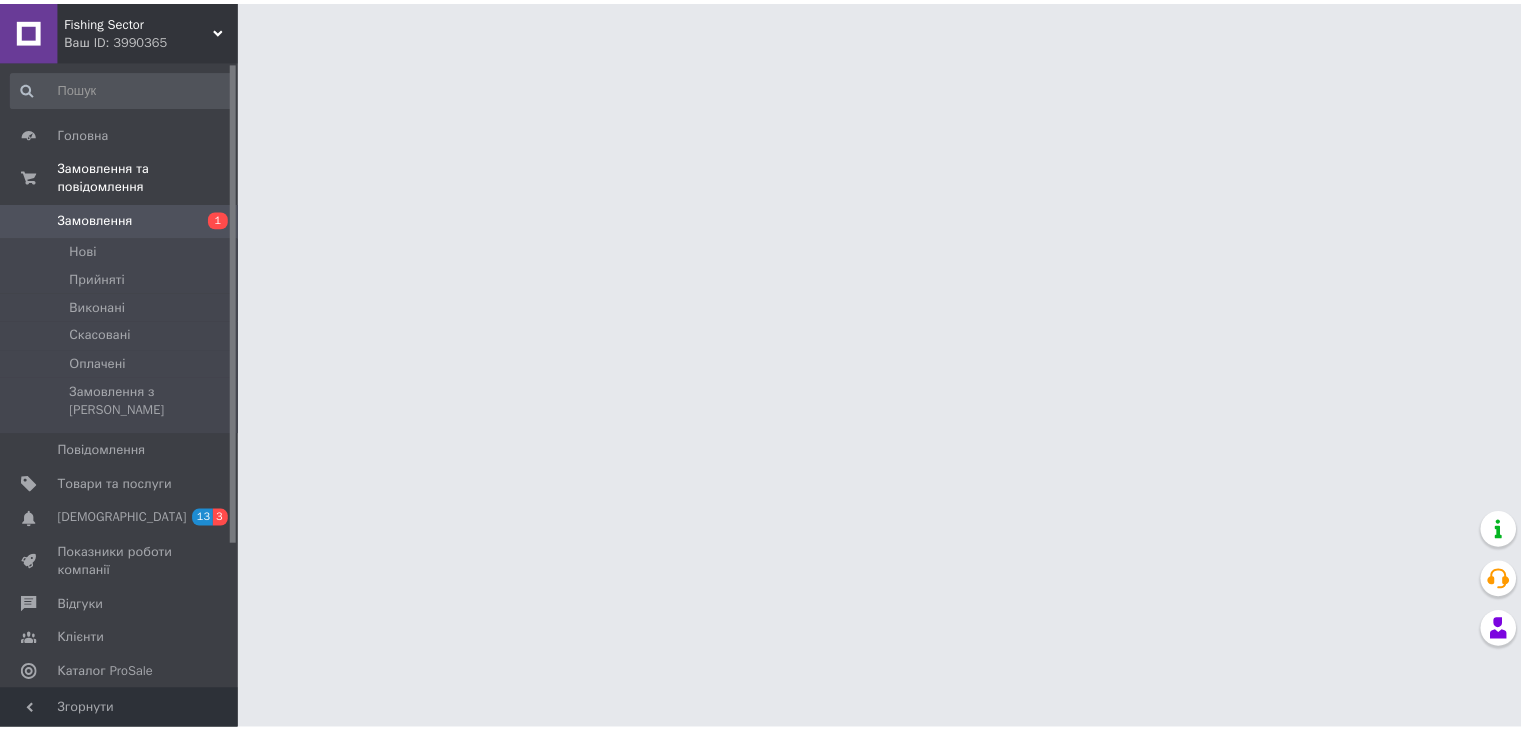 scroll, scrollTop: 0, scrollLeft: 0, axis: both 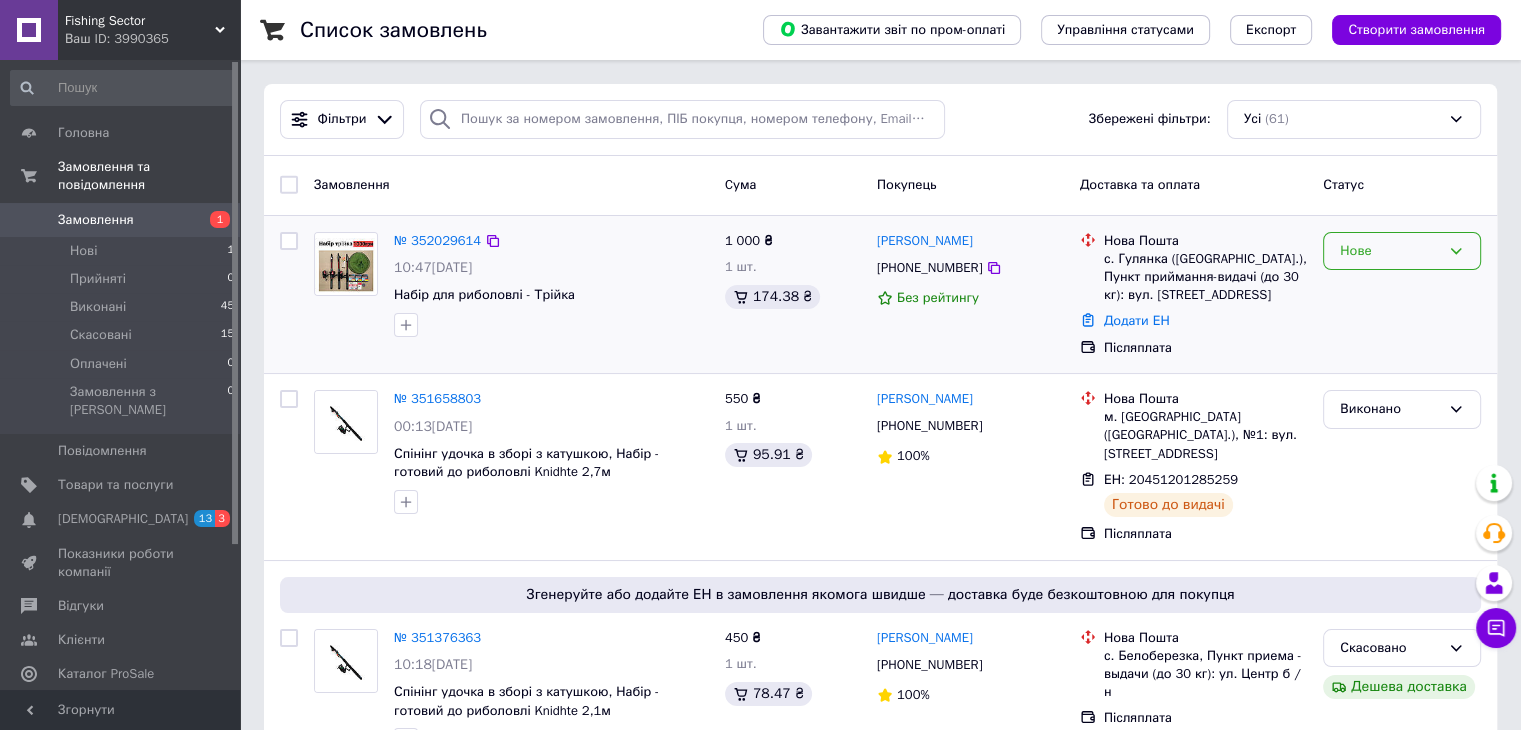click on "Нове" at bounding box center (1390, 251) 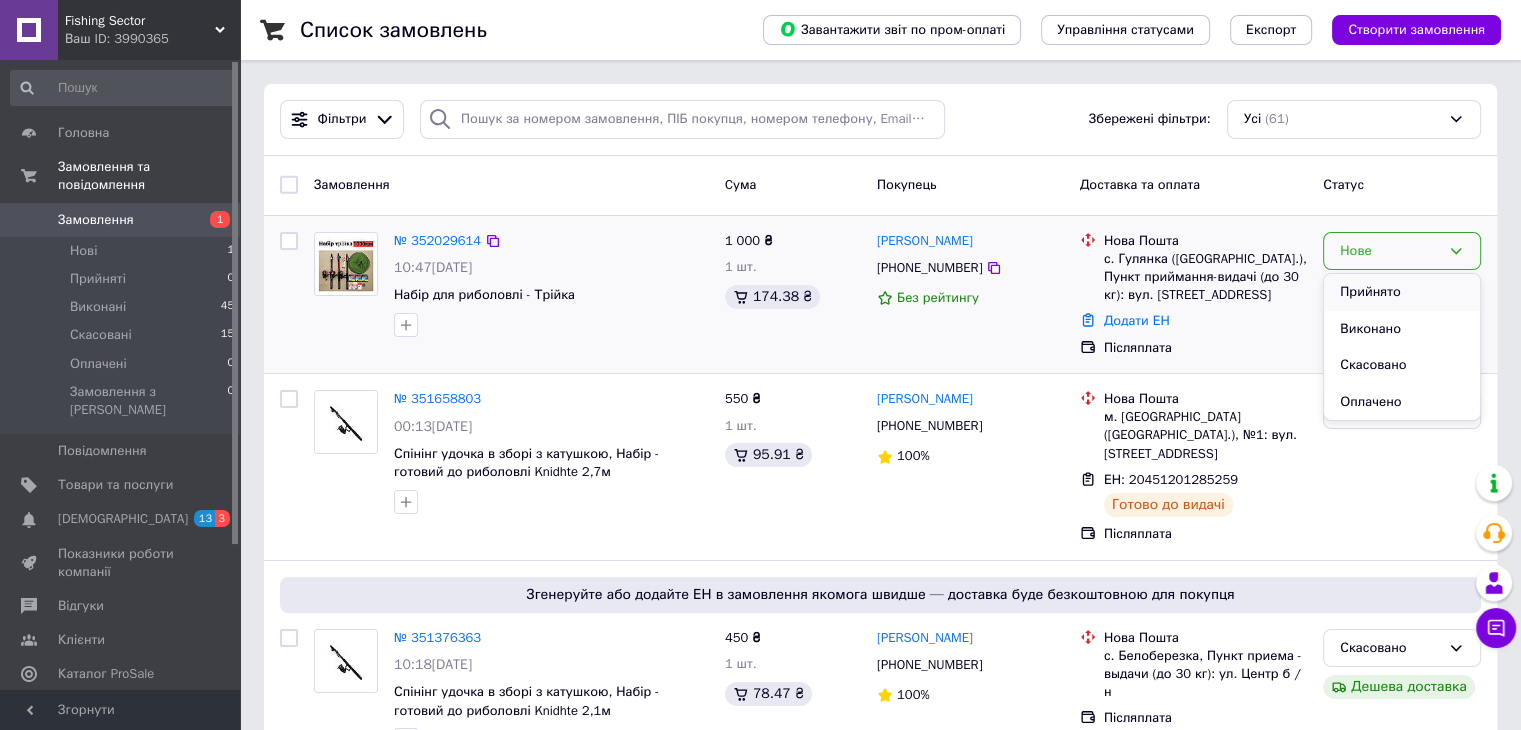 click on "Прийнято" at bounding box center [1402, 292] 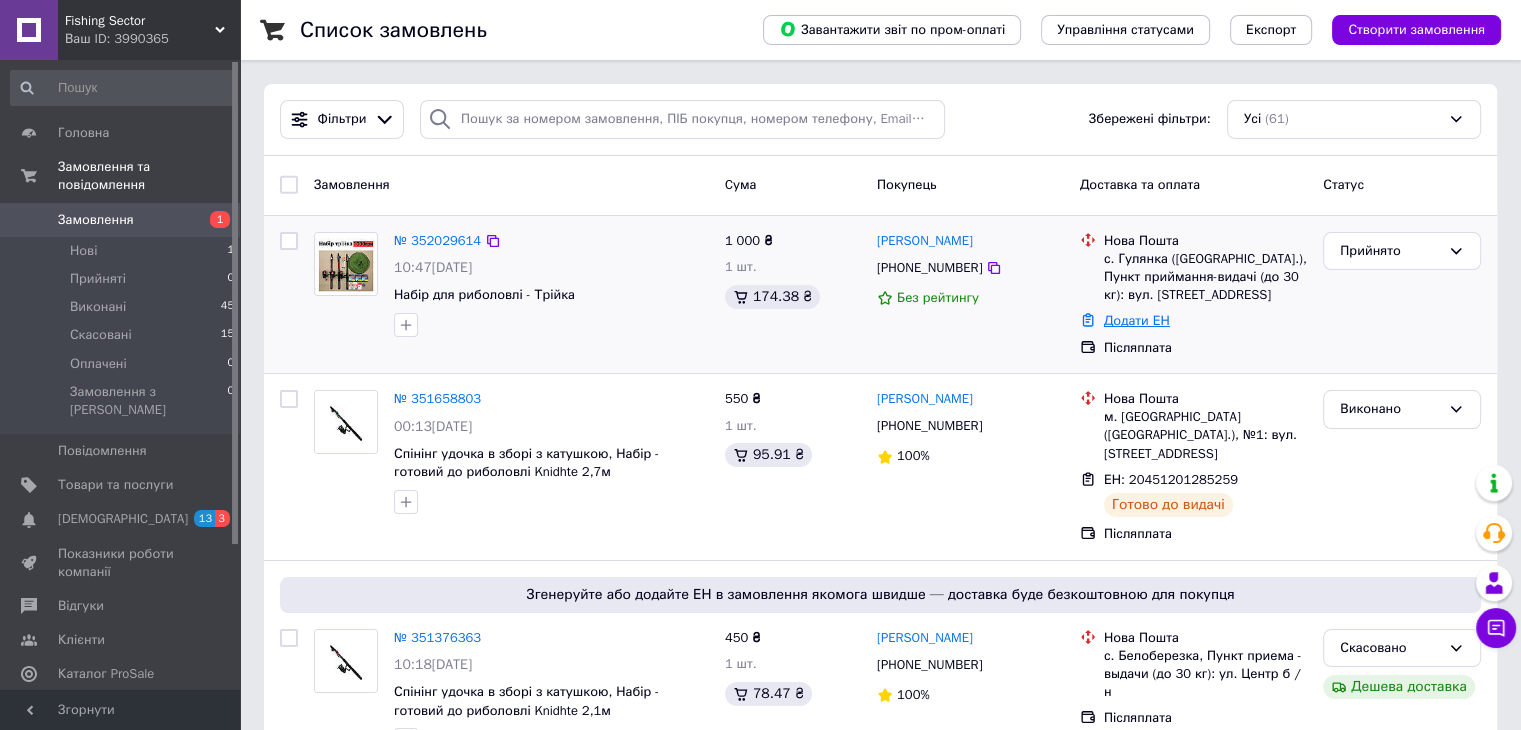 click on "Додати ЕН" at bounding box center (1137, 320) 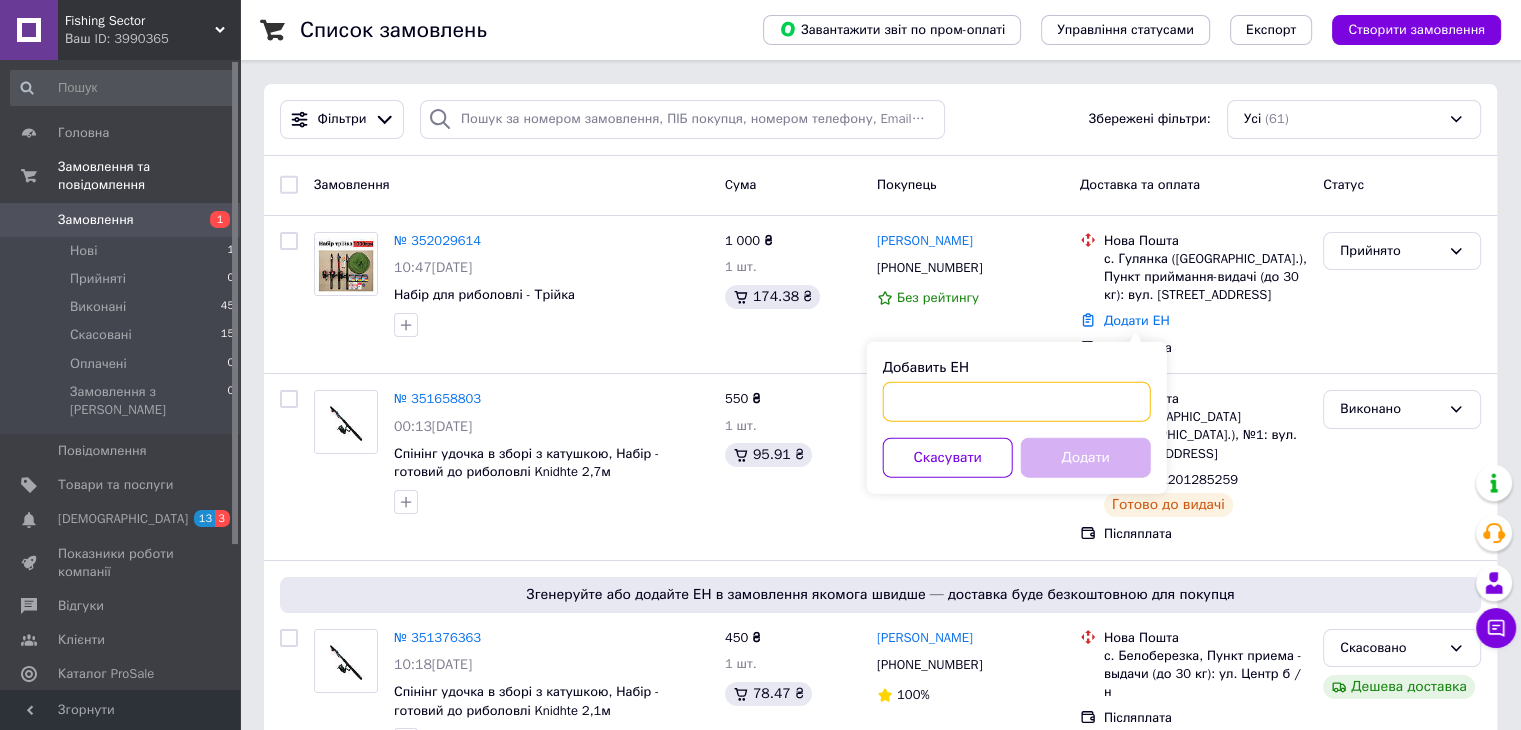 click on "Добавить ЕН" at bounding box center (1017, 402) 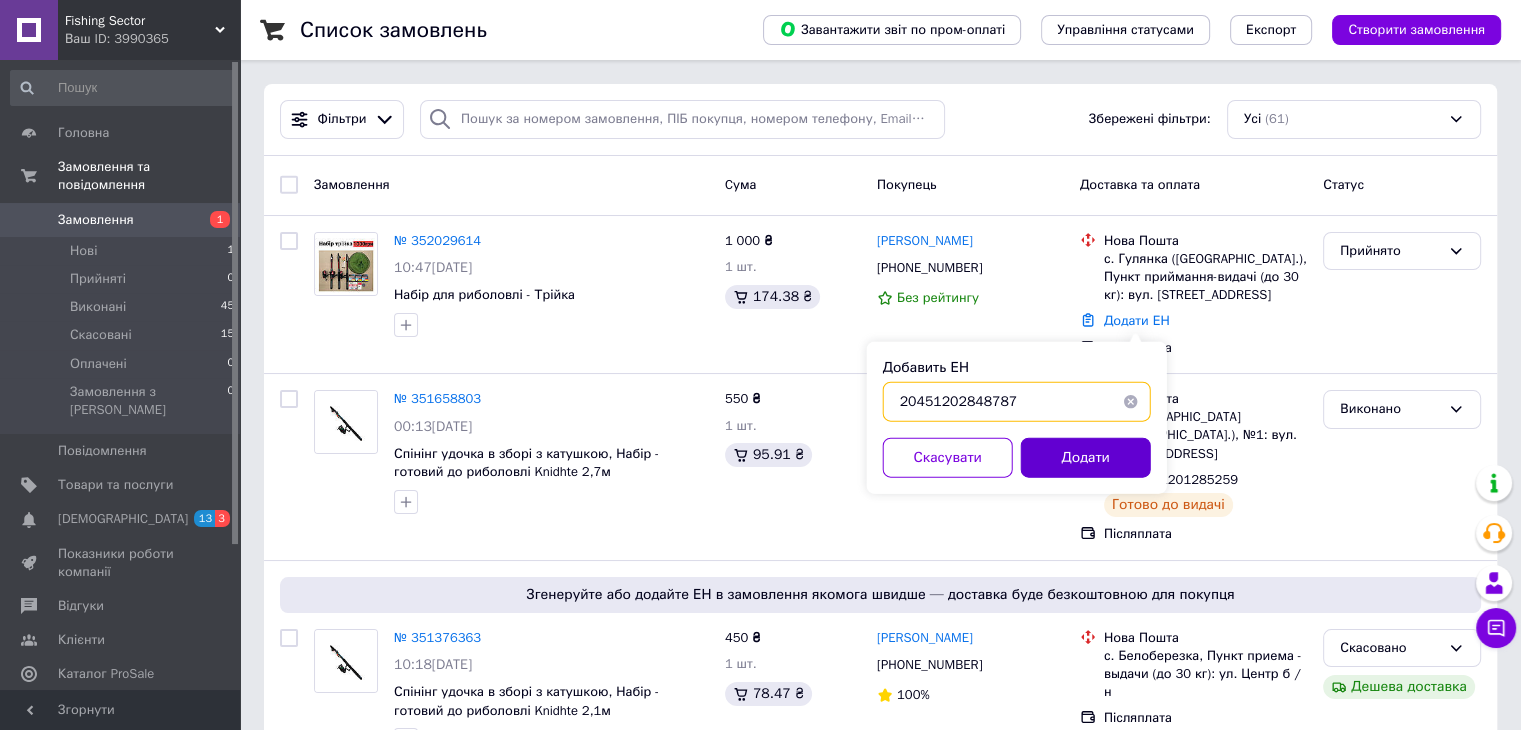 type on "20451202848787" 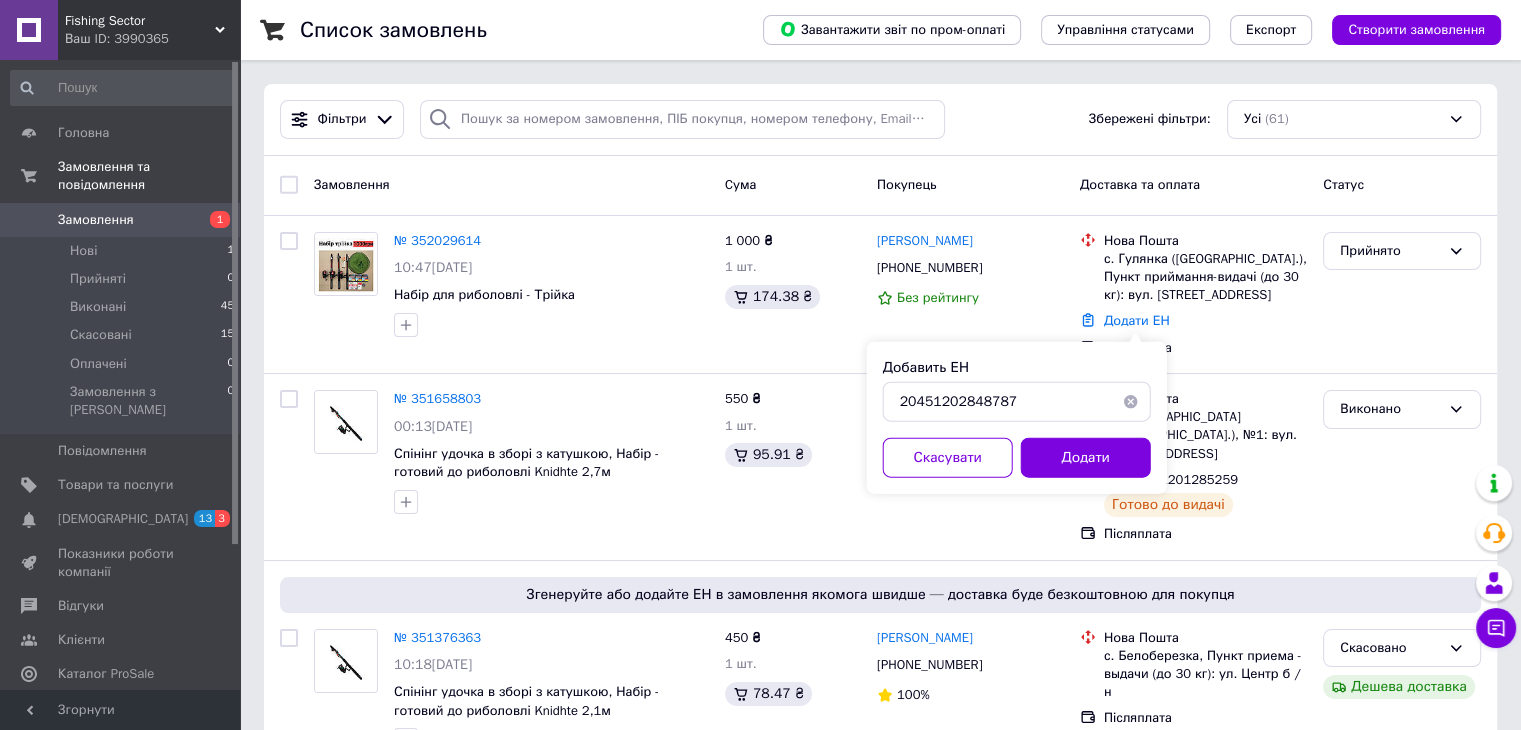 click on "Додати" at bounding box center (1086, 458) 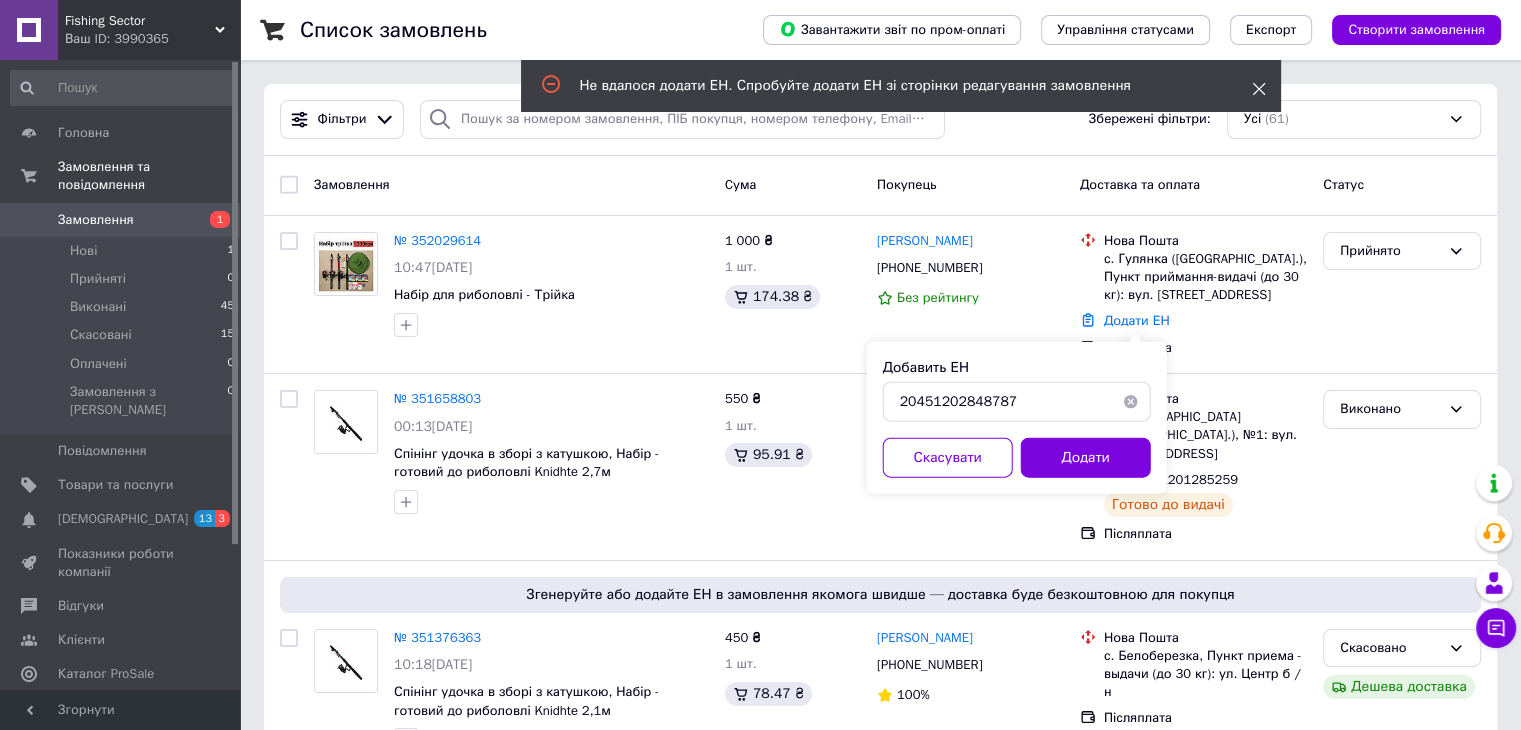 click at bounding box center [1259, 89] 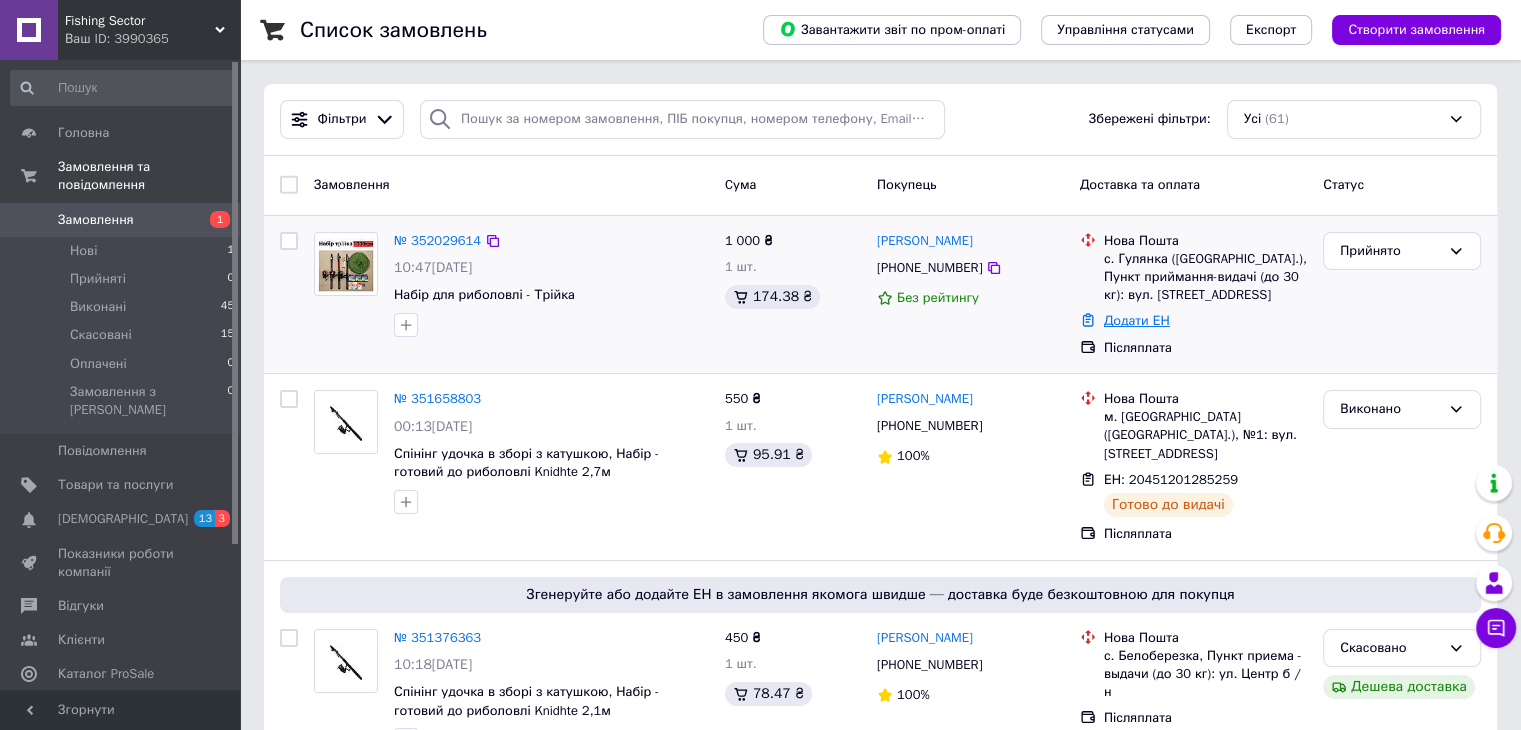 click on "Додати ЕН" at bounding box center [1137, 320] 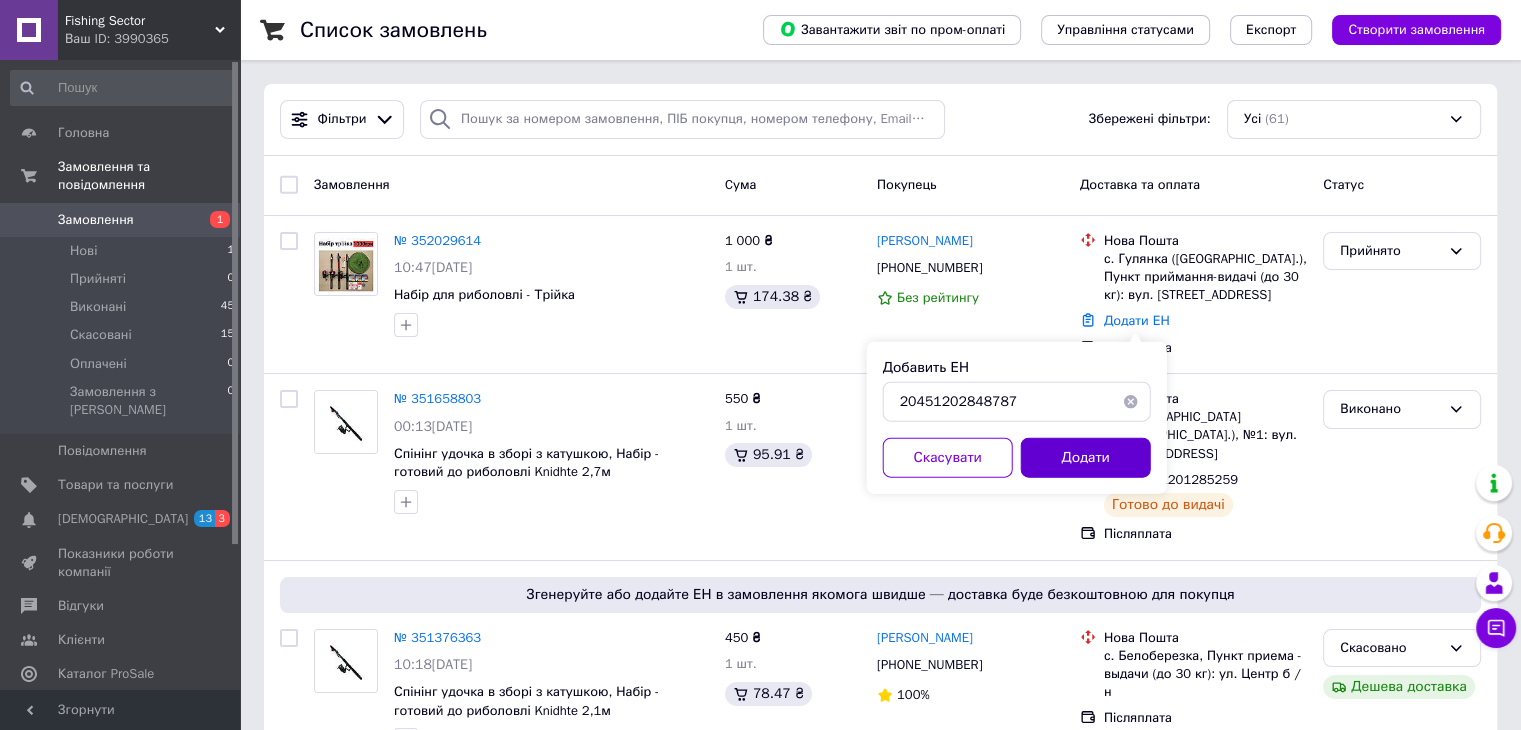 click on "Додати" at bounding box center [1086, 458] 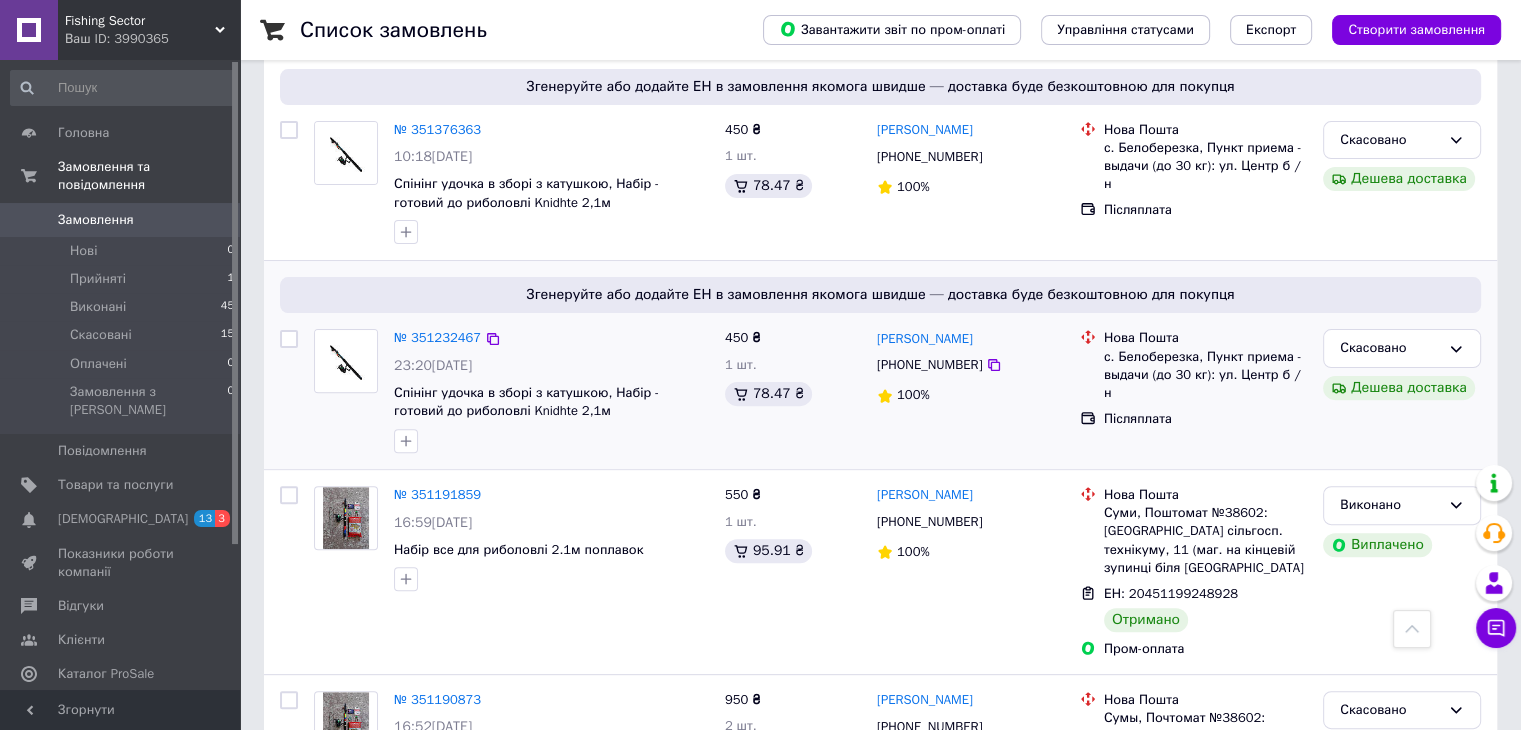 scroll, scrollTop: 600, scrollLeft: 0, axis: vertical 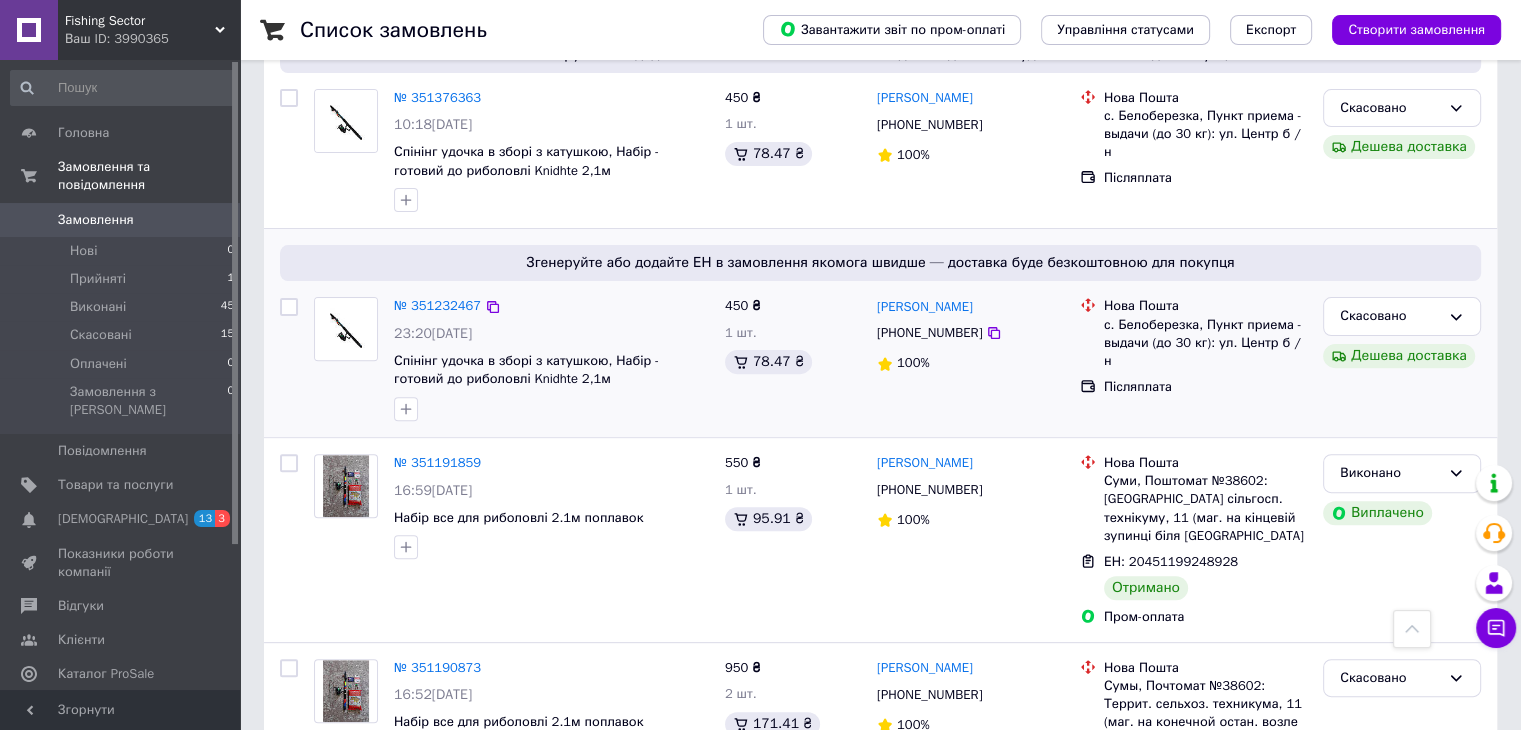 click on "[PERSON_NAME] [PHONE_NUMBER] 100%" at bounding box center [970, 359] 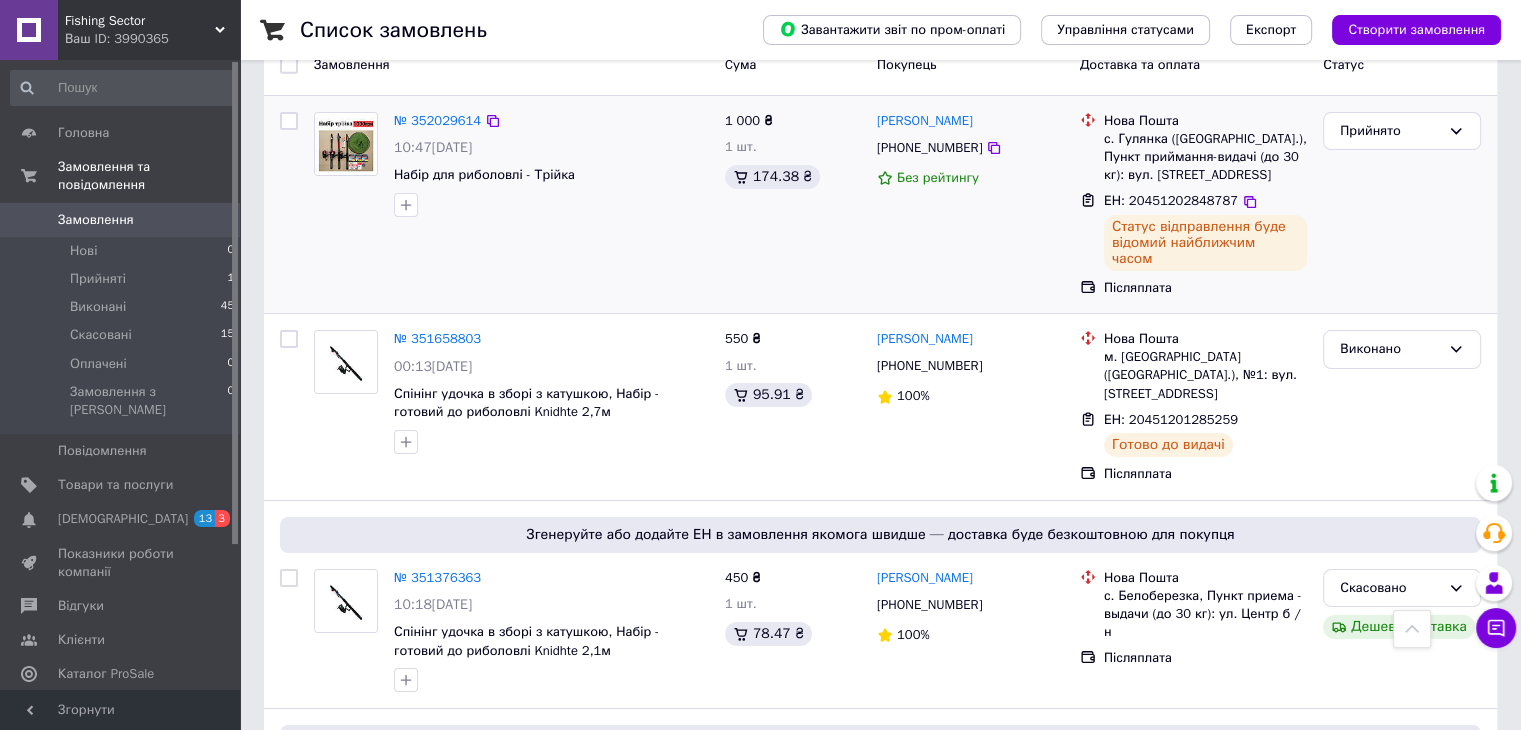 scroll, scrollTop: 0, scrollLeft: 0, axis: both 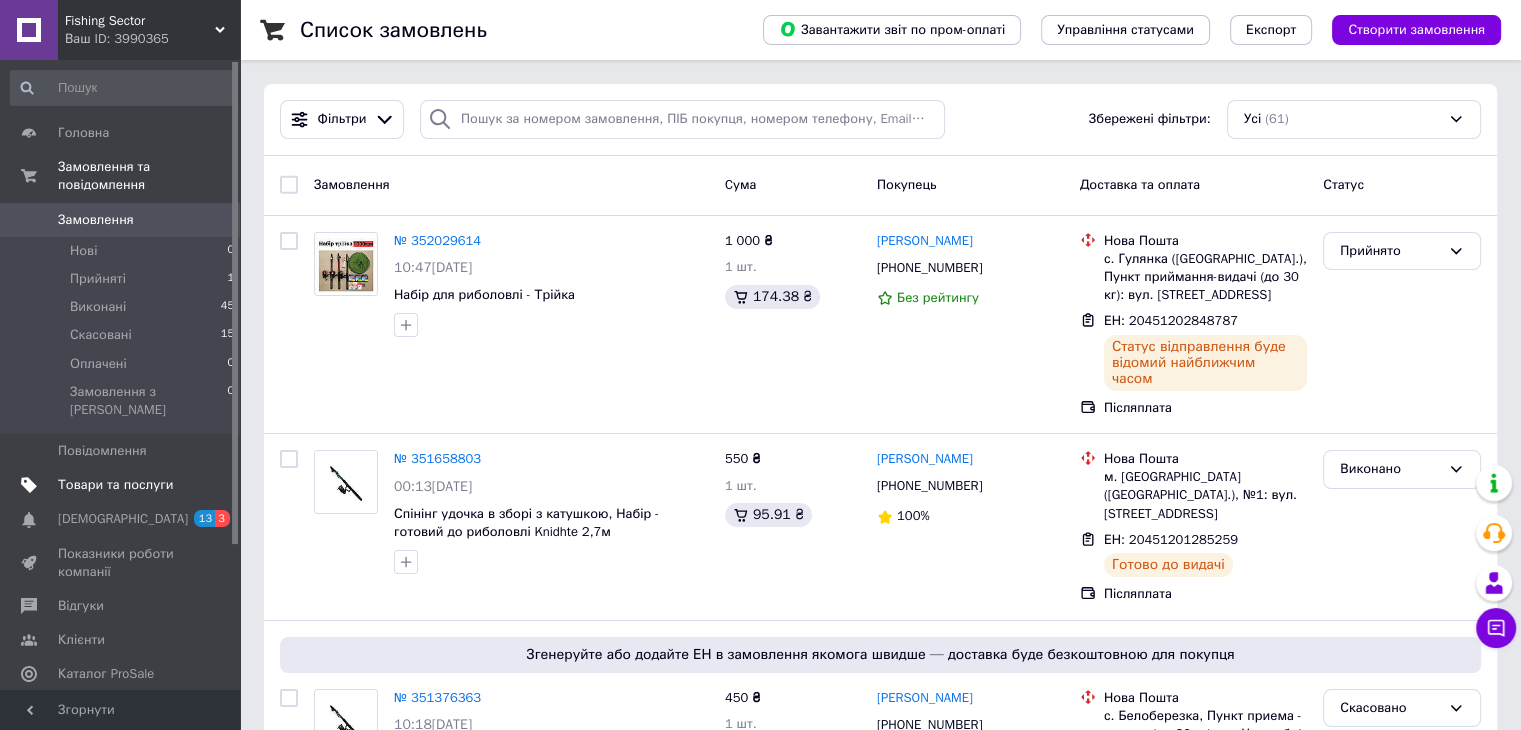 click on "Товари та послуги" at bounding box center (115, 485) 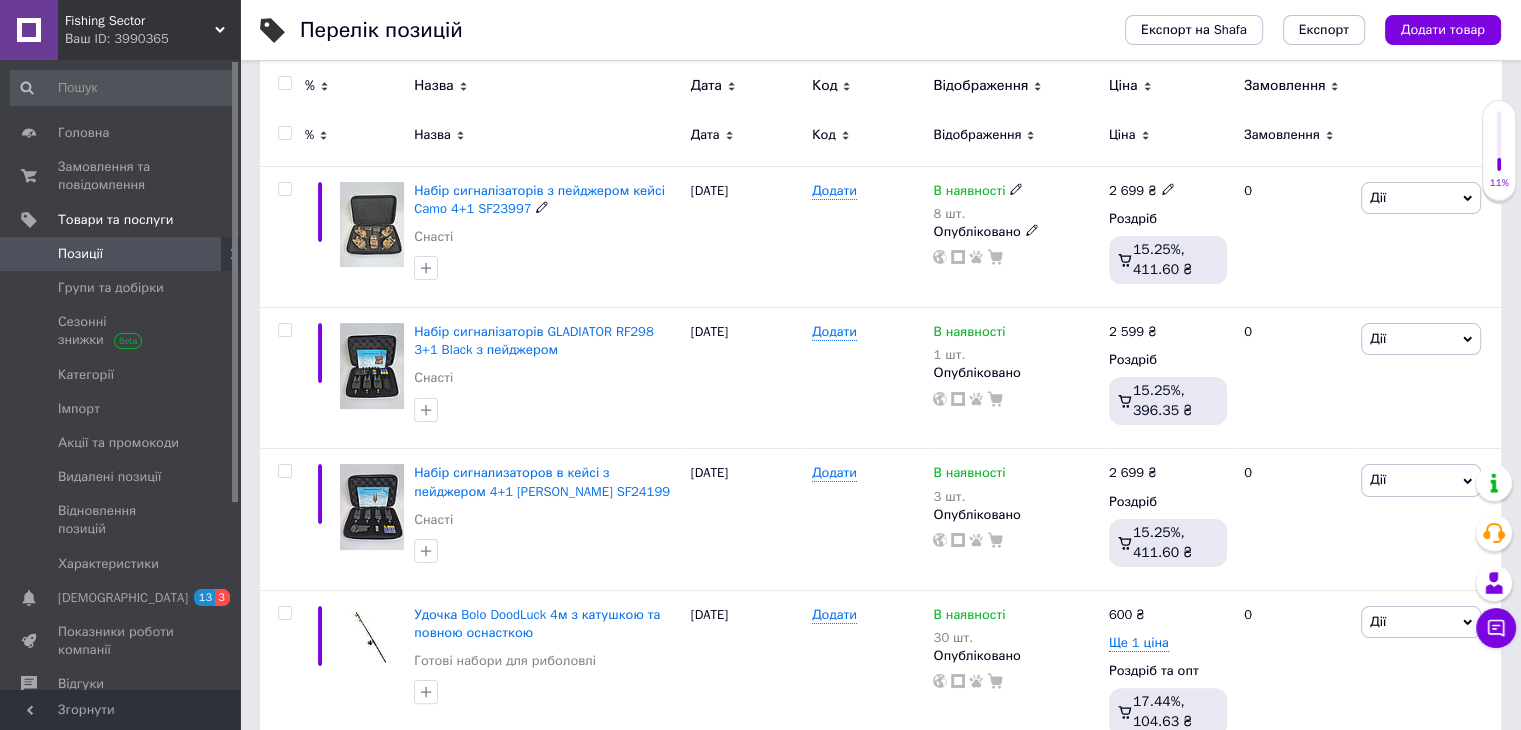 scroll, scrollTop: 300, scrollLeft: 0, axis: vertical 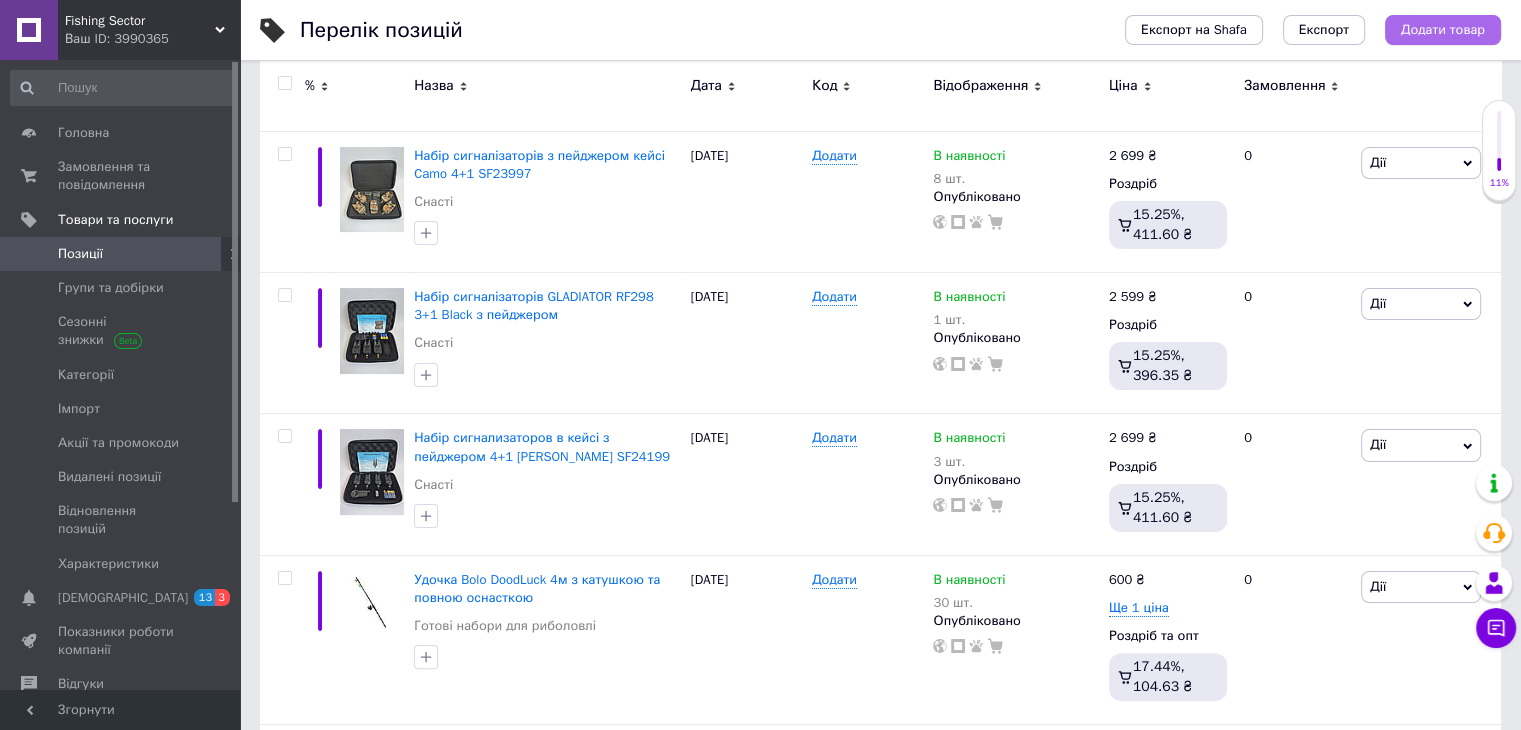 click on "Додати товар" at bounding box center [1443, 30] 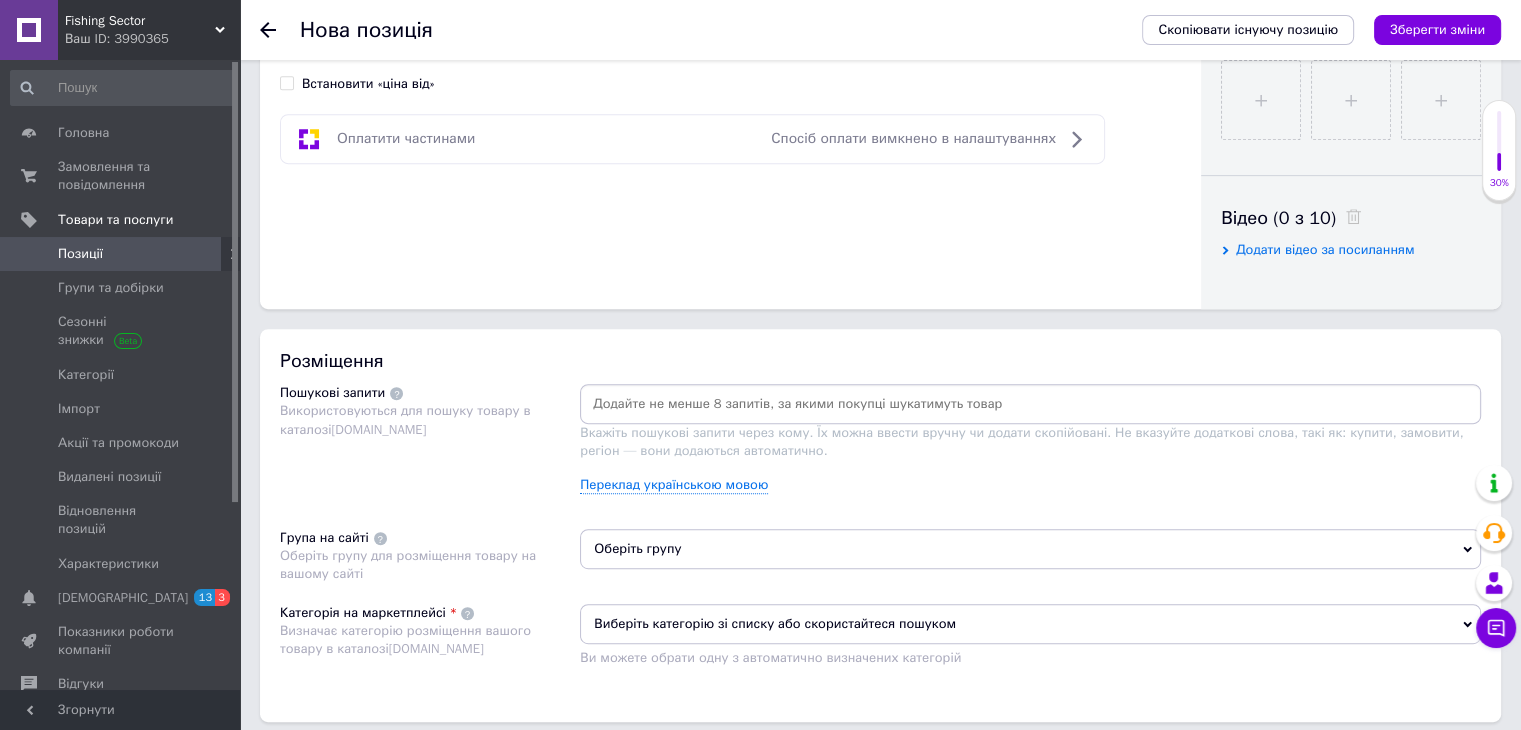 scroll, scrollTop: 900, scrollLeft: 0, axis: vertical 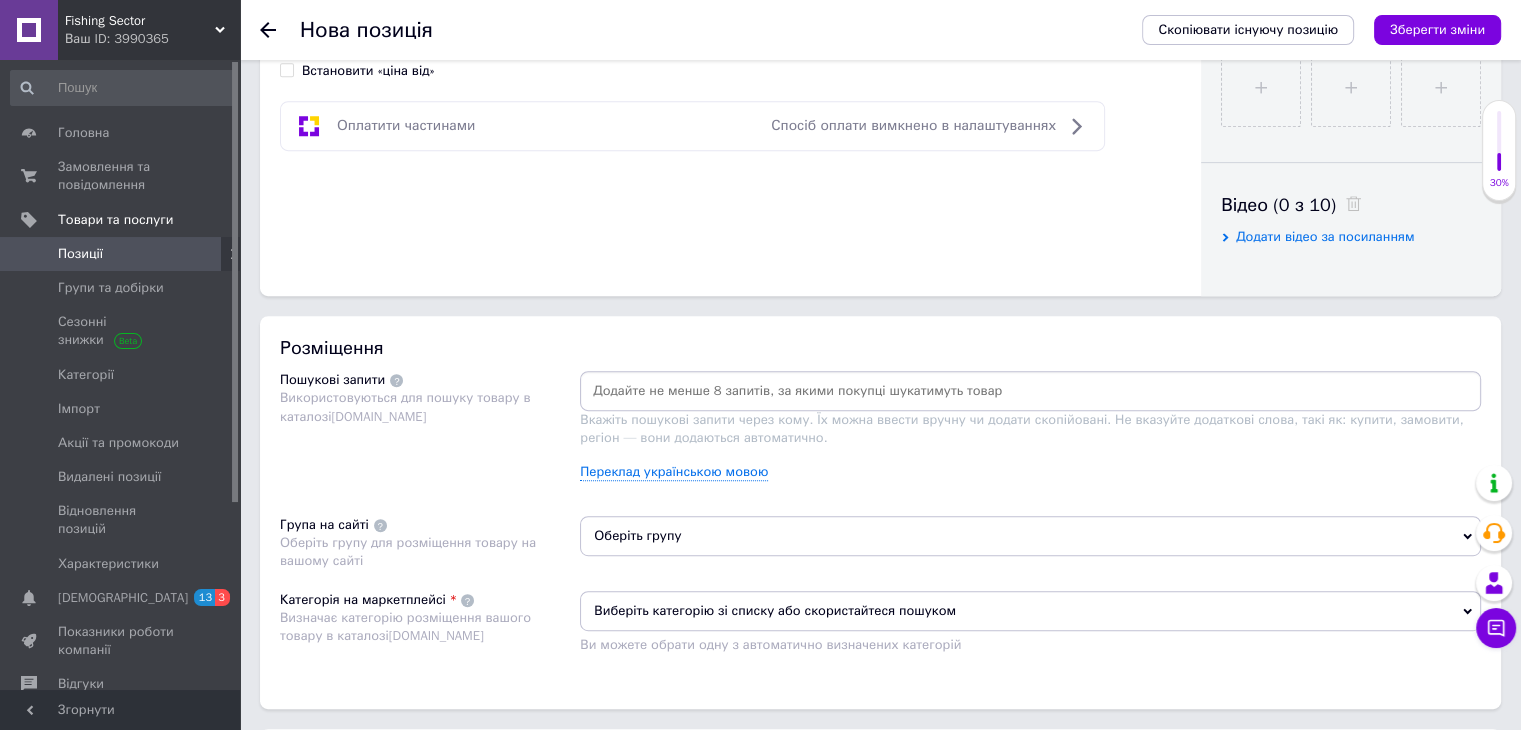drag, startPoint x: 280, startPoint y: 377, endPoint x: 361, endPoint y: 360, distance: 82.764725 